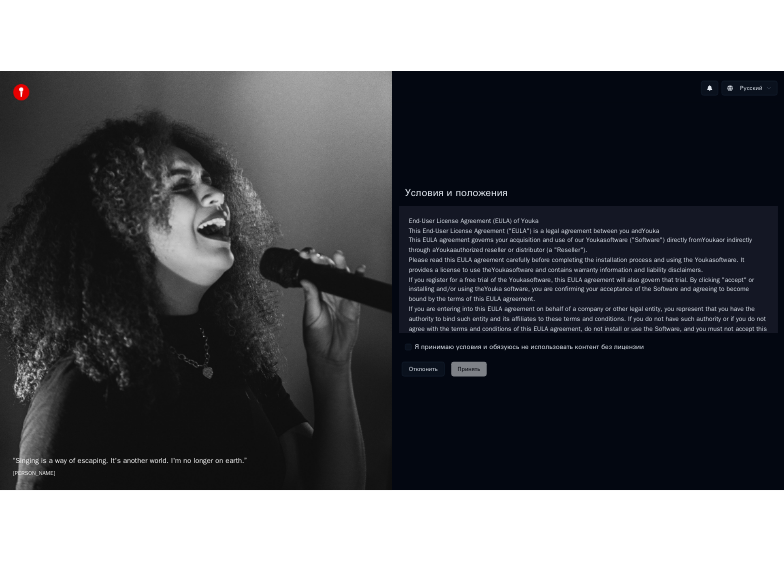 scroll, scrollTop: 0, scrollLeft: 0, axis: both 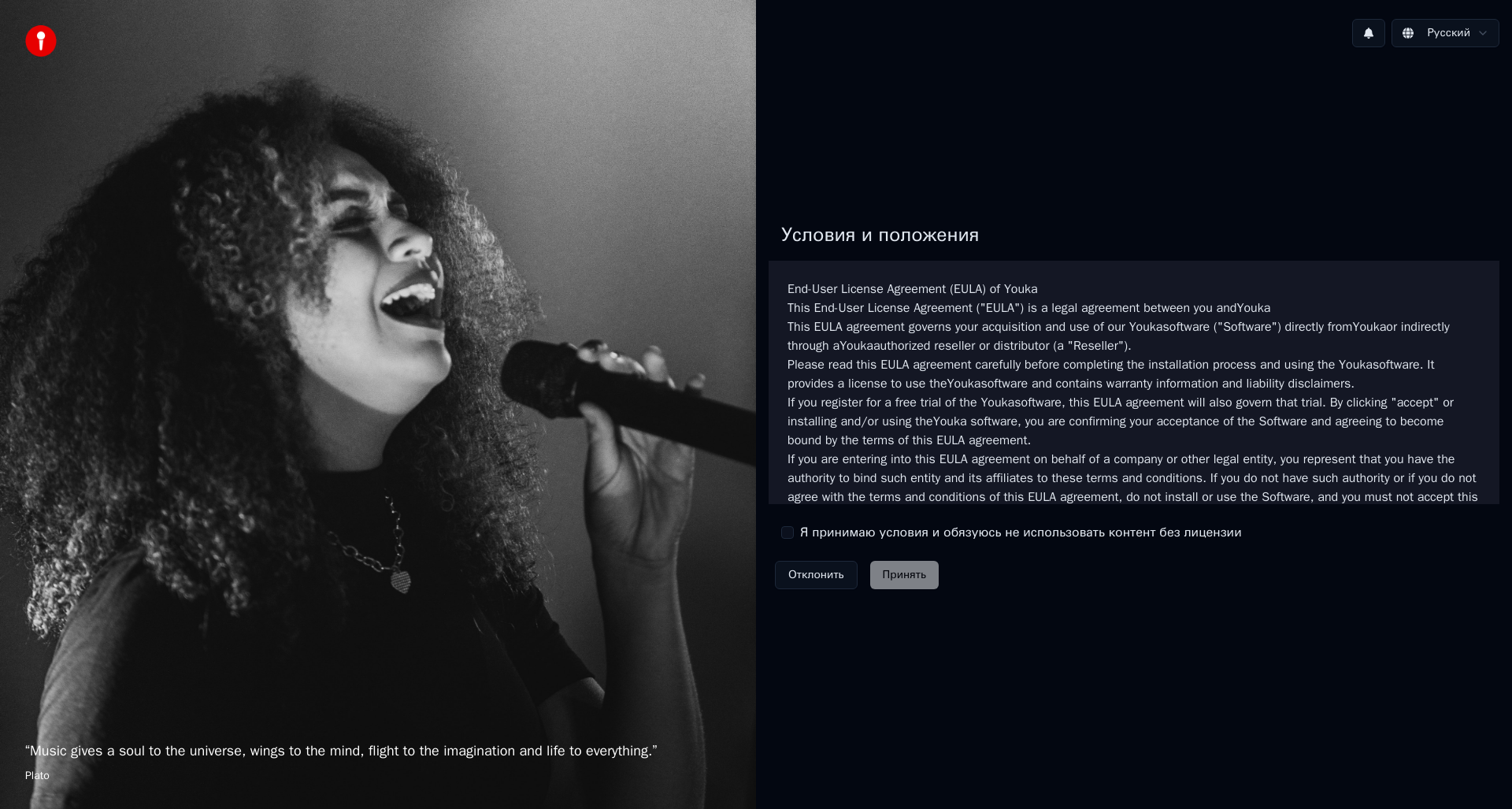 click on "Я принимаю условия и обязуюсь не использовать контент без лицензии" at bounding box center (788, 533) 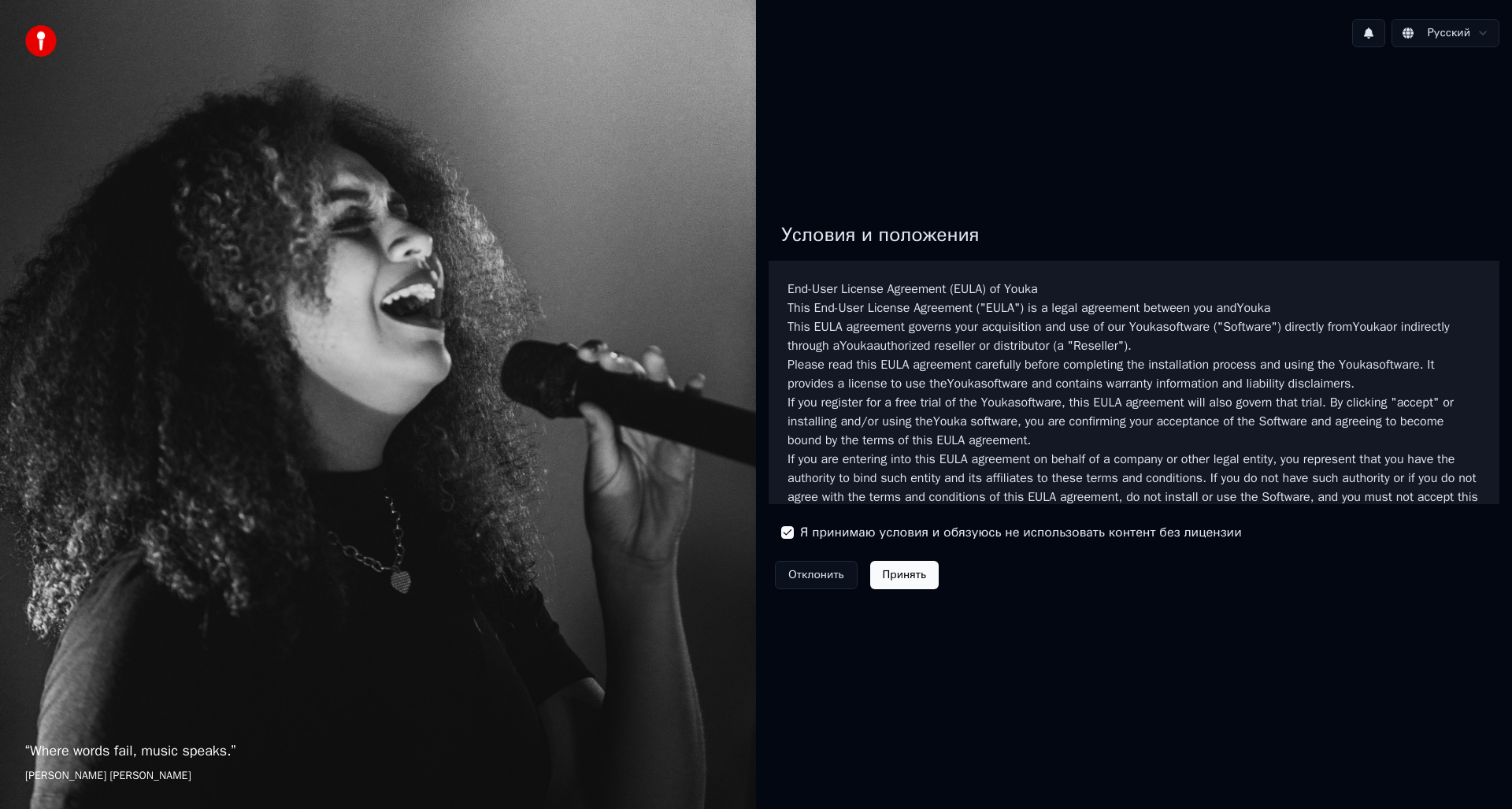 click on "Принять" at bounding box center (904, 575) 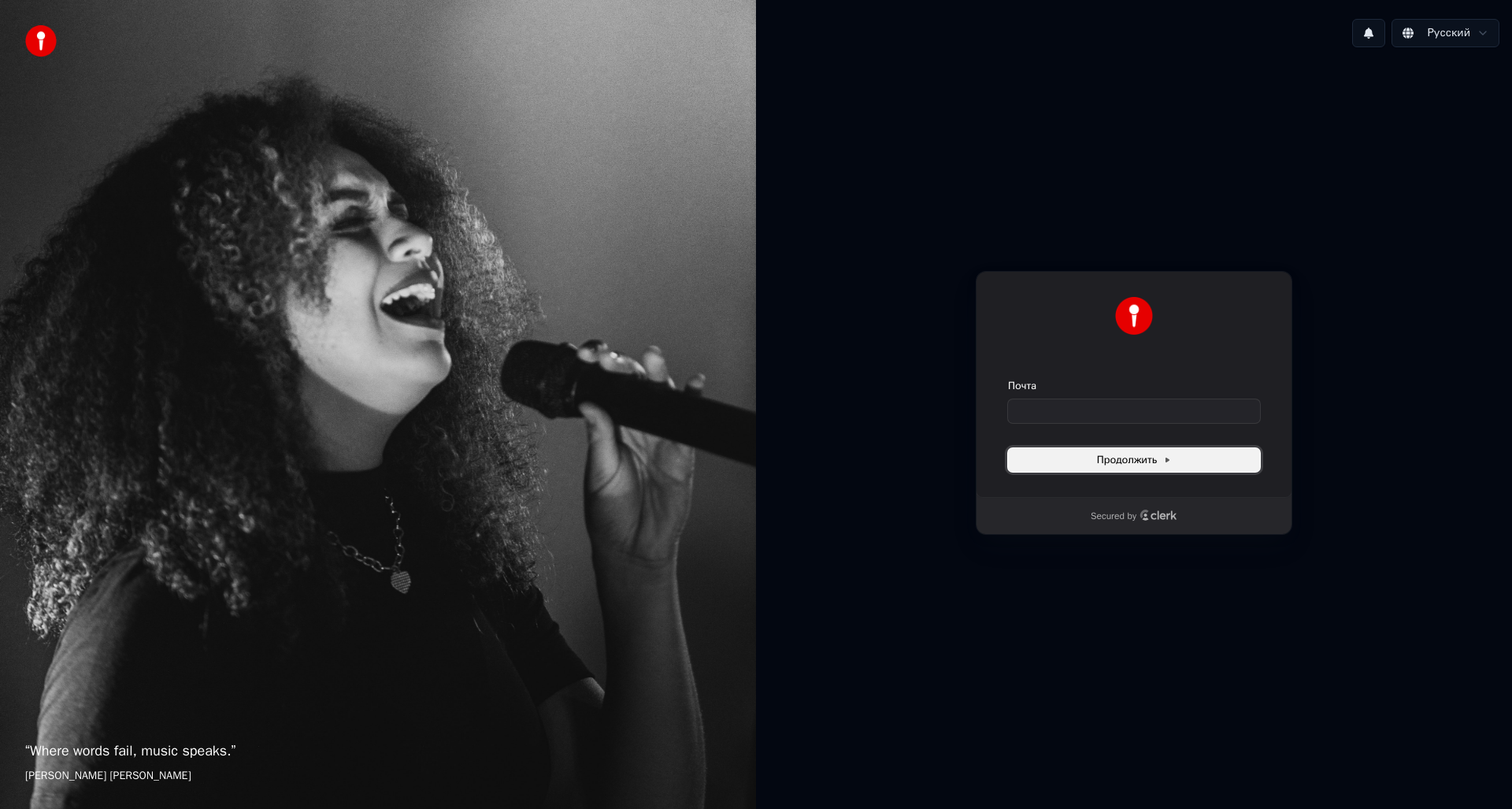 click on "Продолжить" at bounding box center [1134, 460] 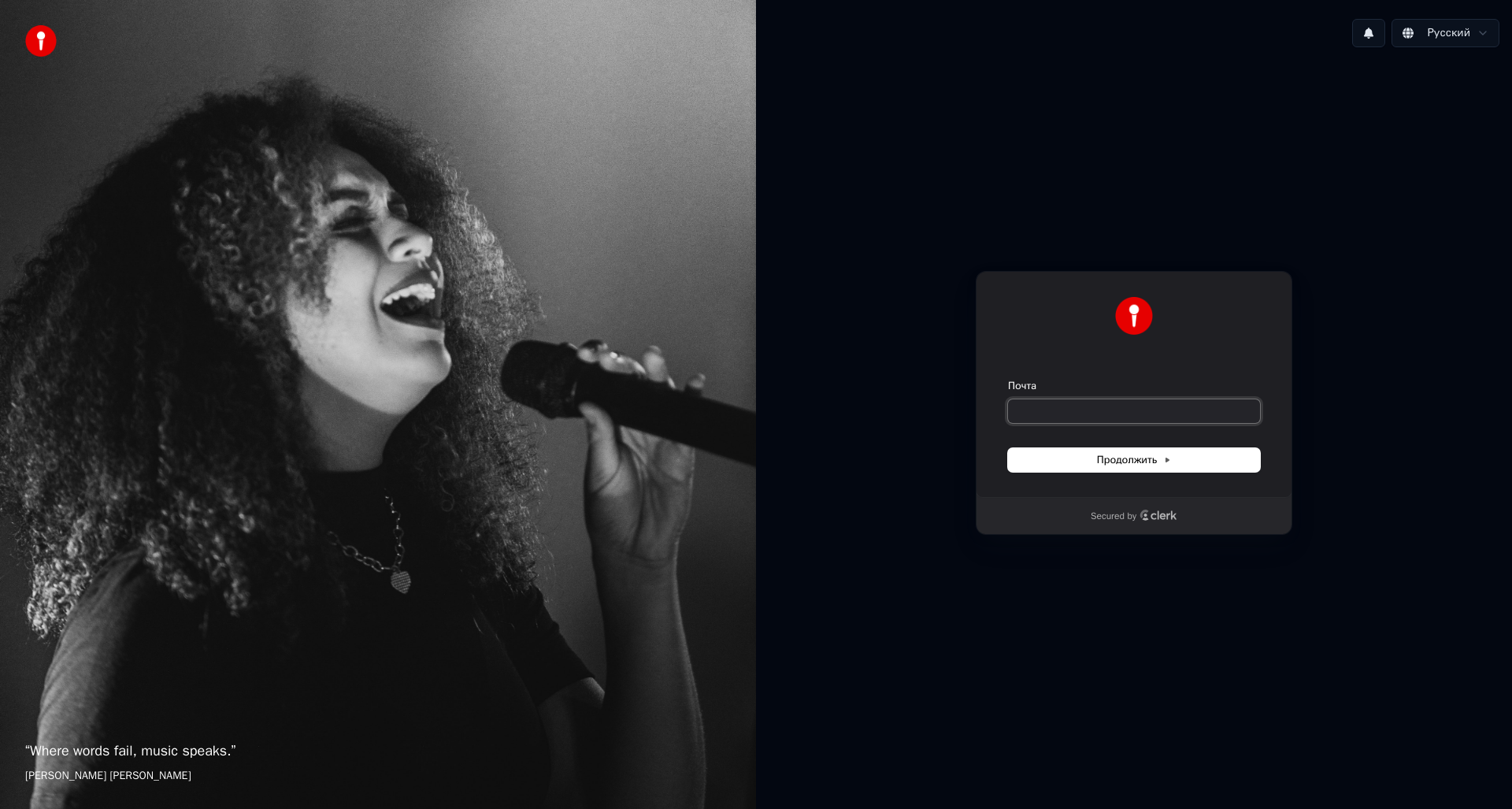 click on "Почта" at bounding box center [1134, 411] 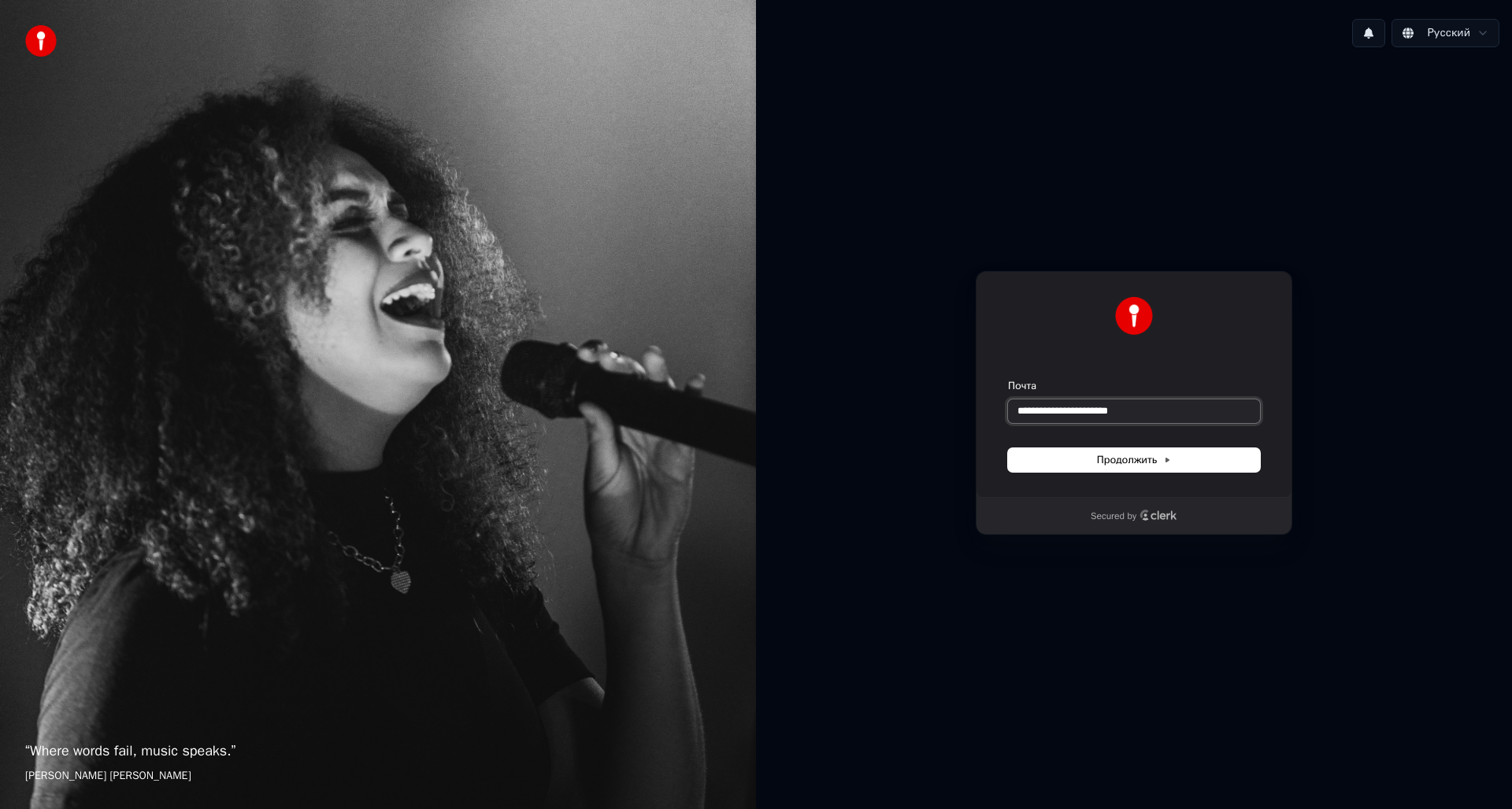 click at bounding box center (1008, 379) 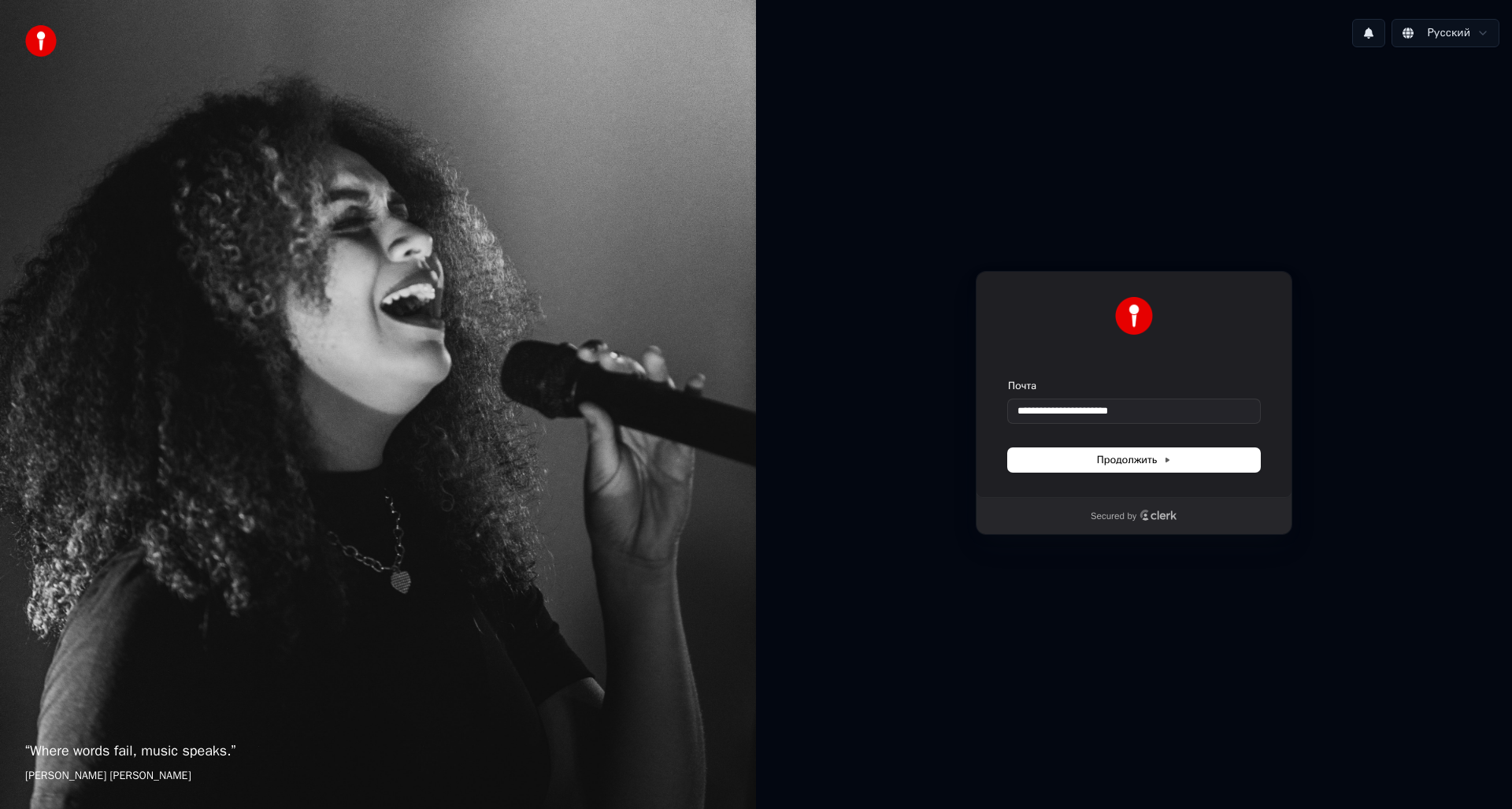 type on "**********" 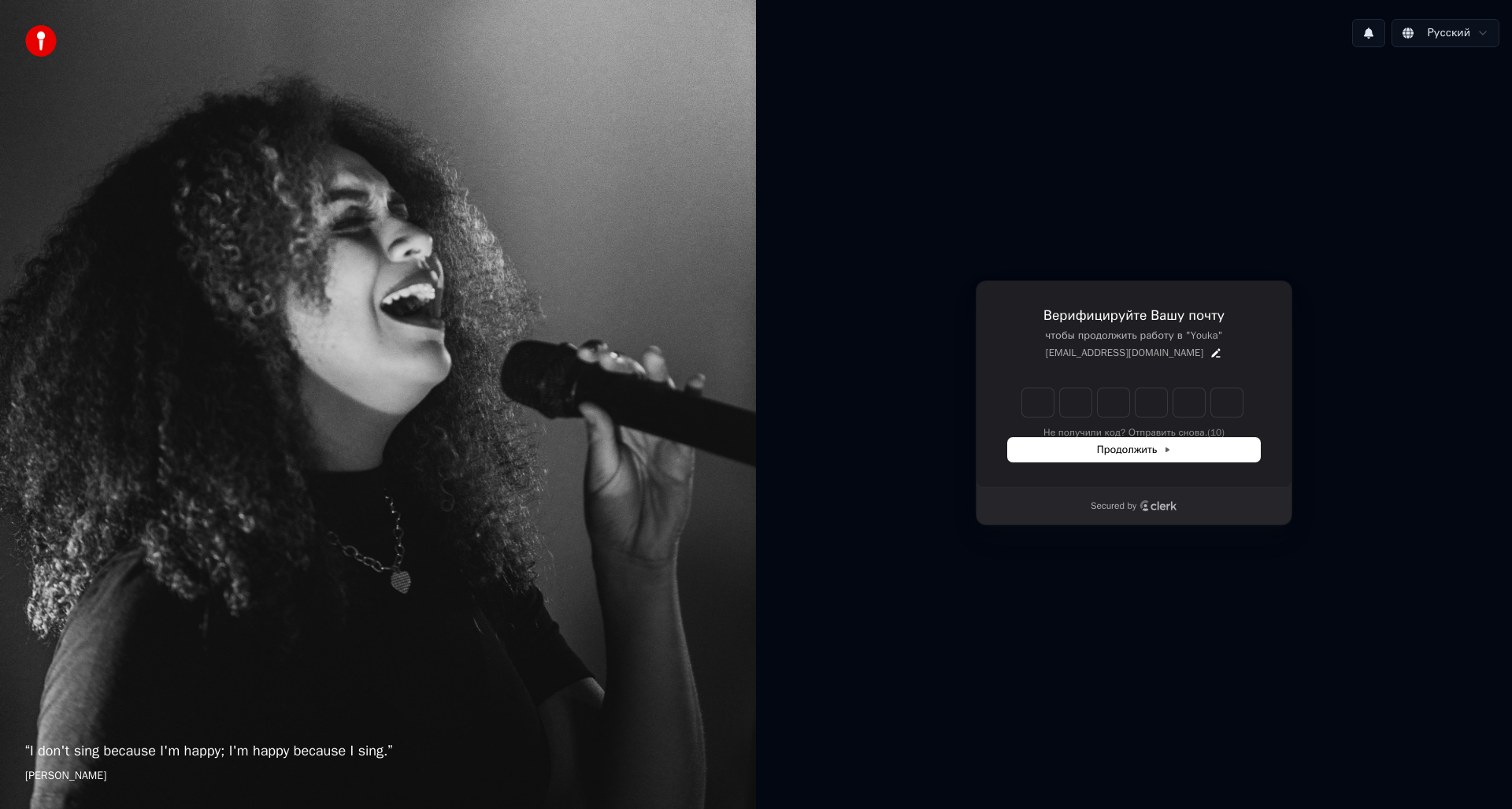 type on "*" 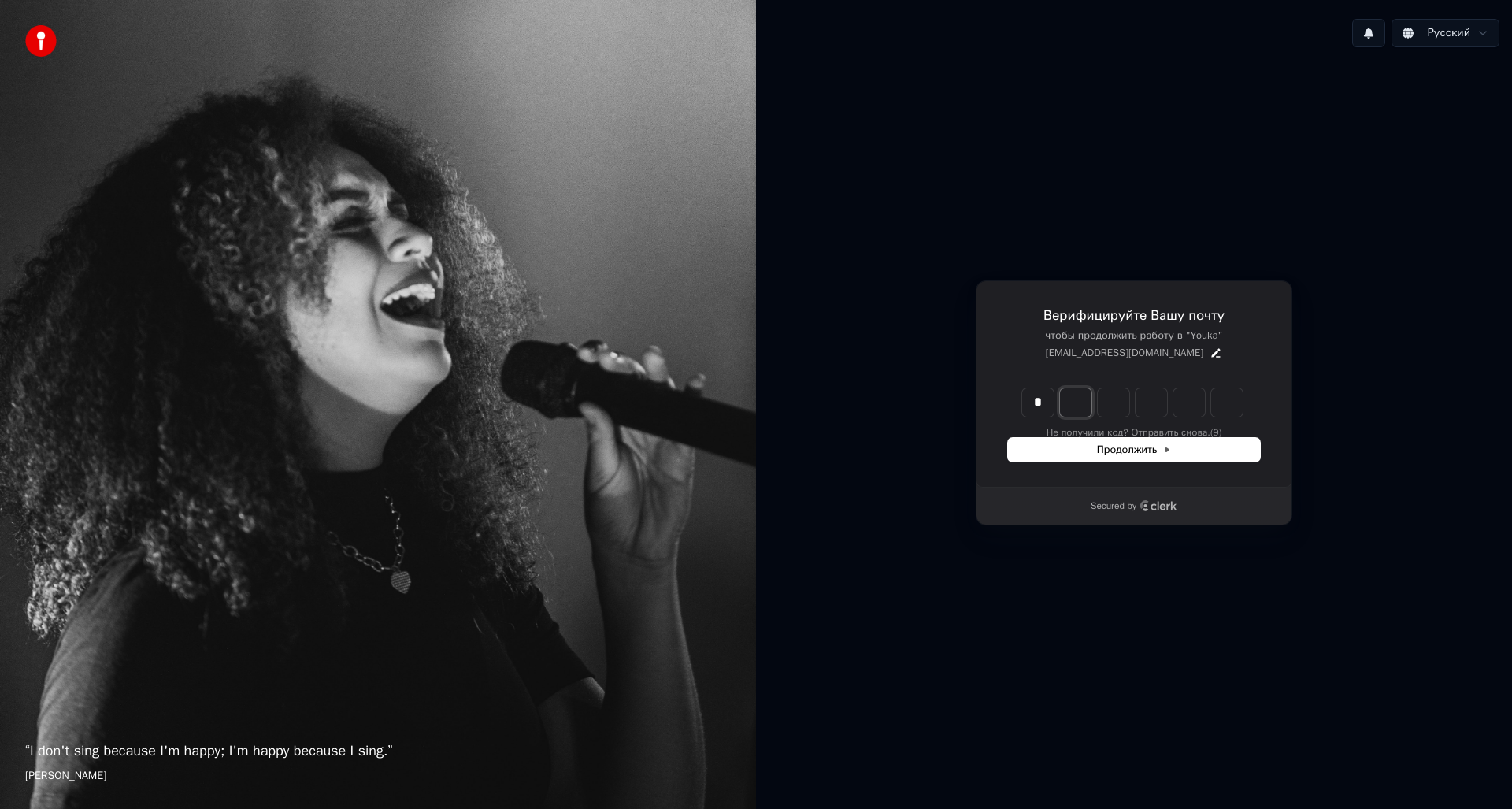 type on "*" 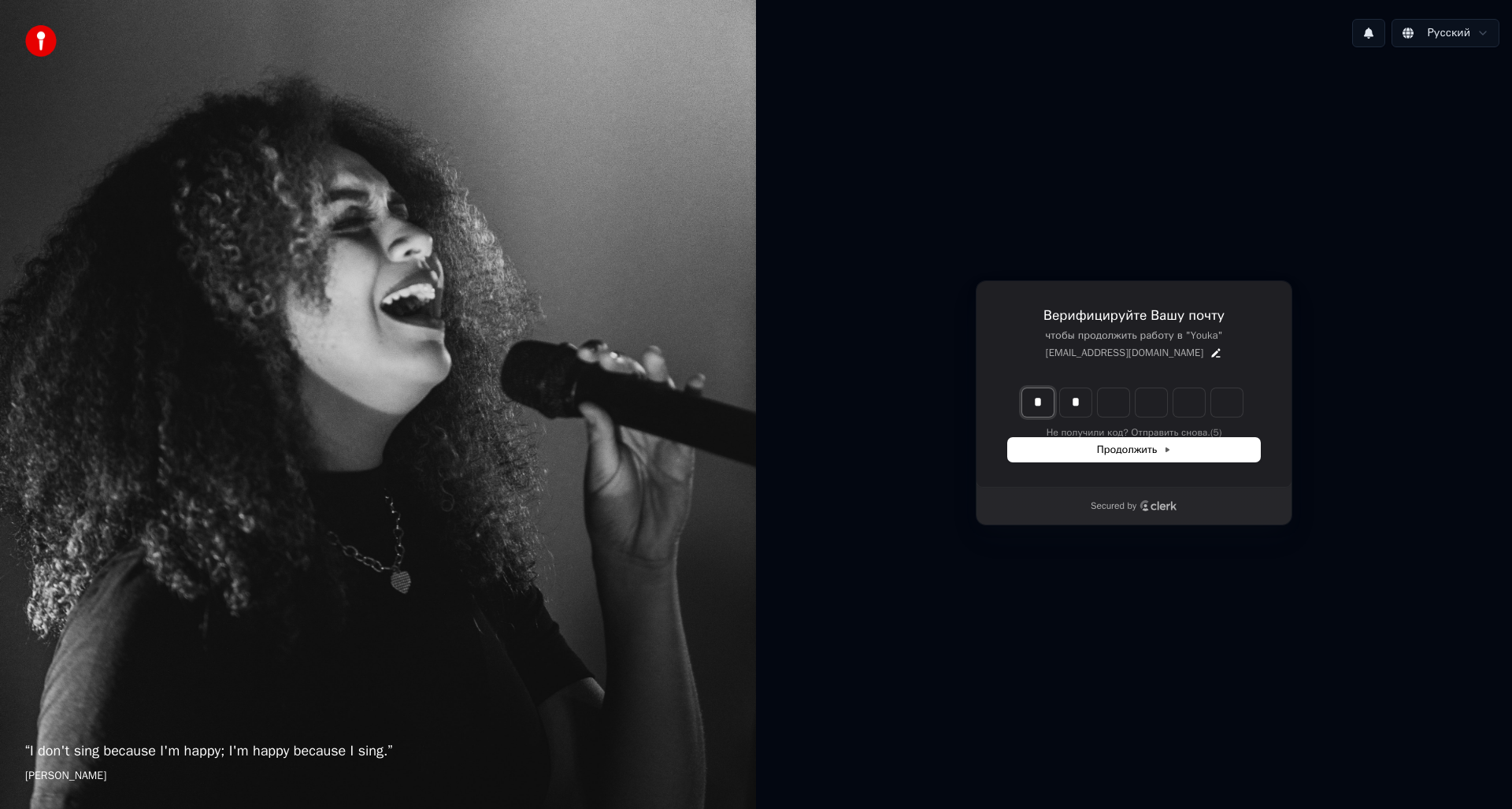 type 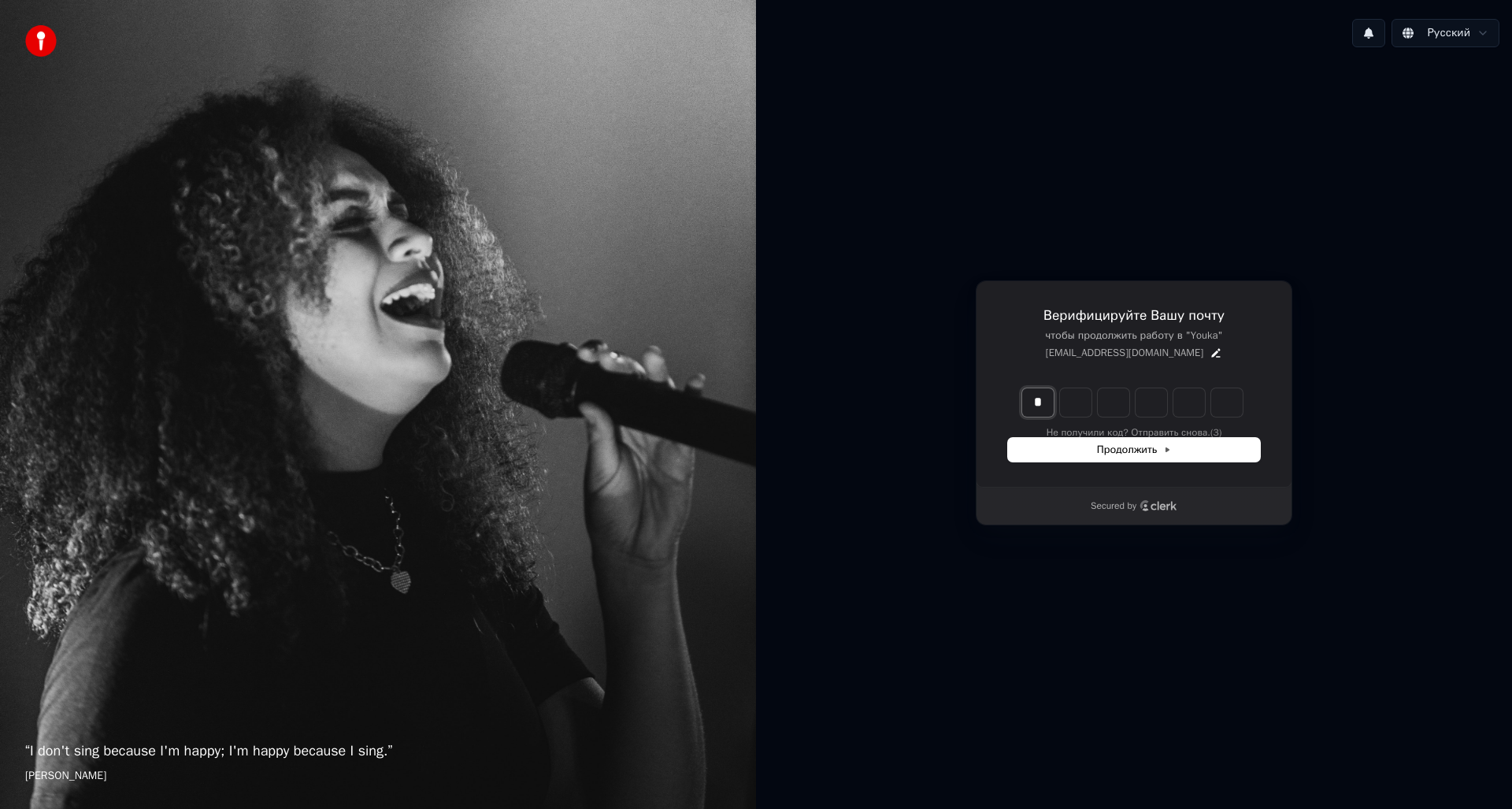 type on "*" 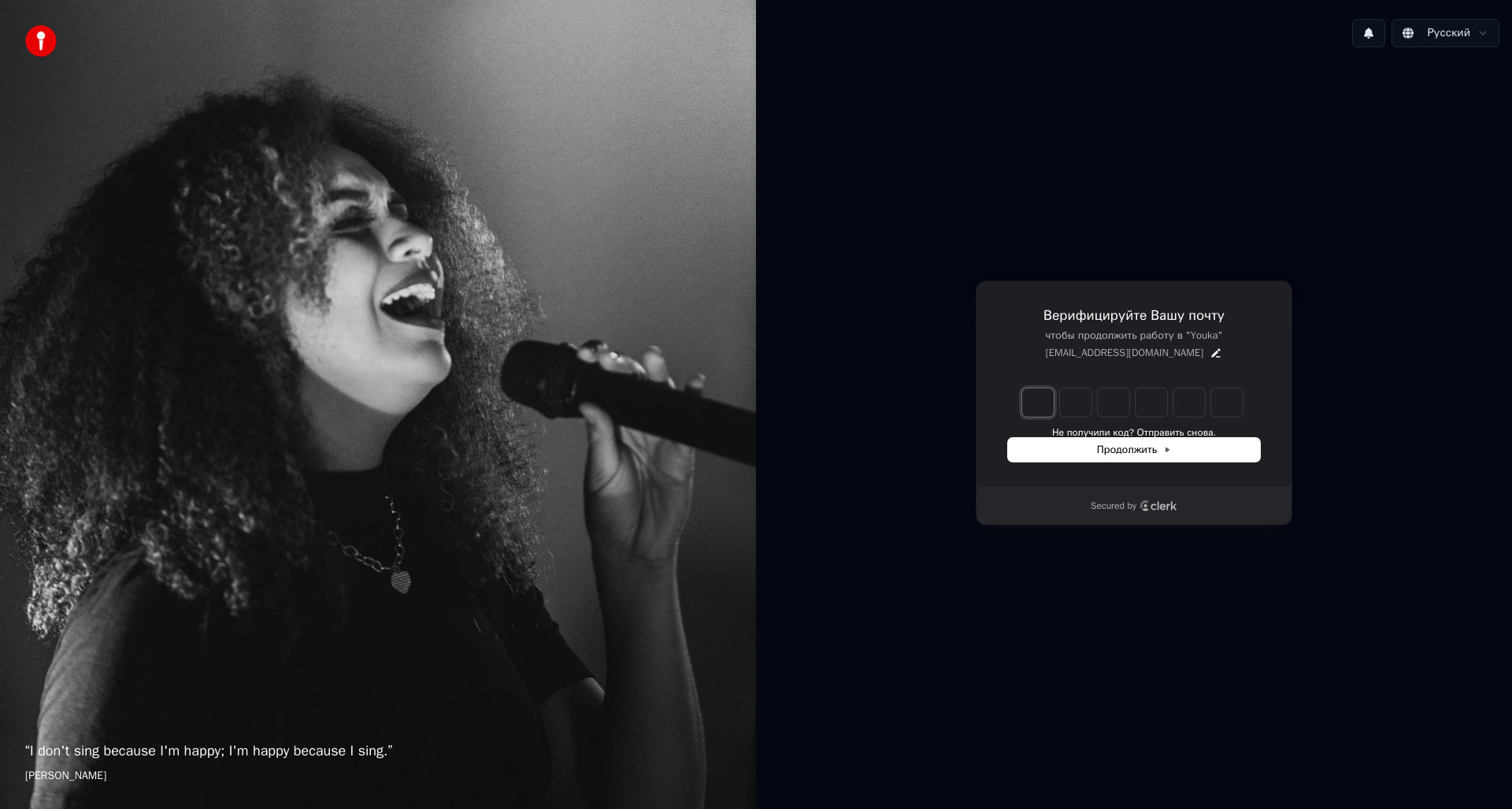 type on "*" 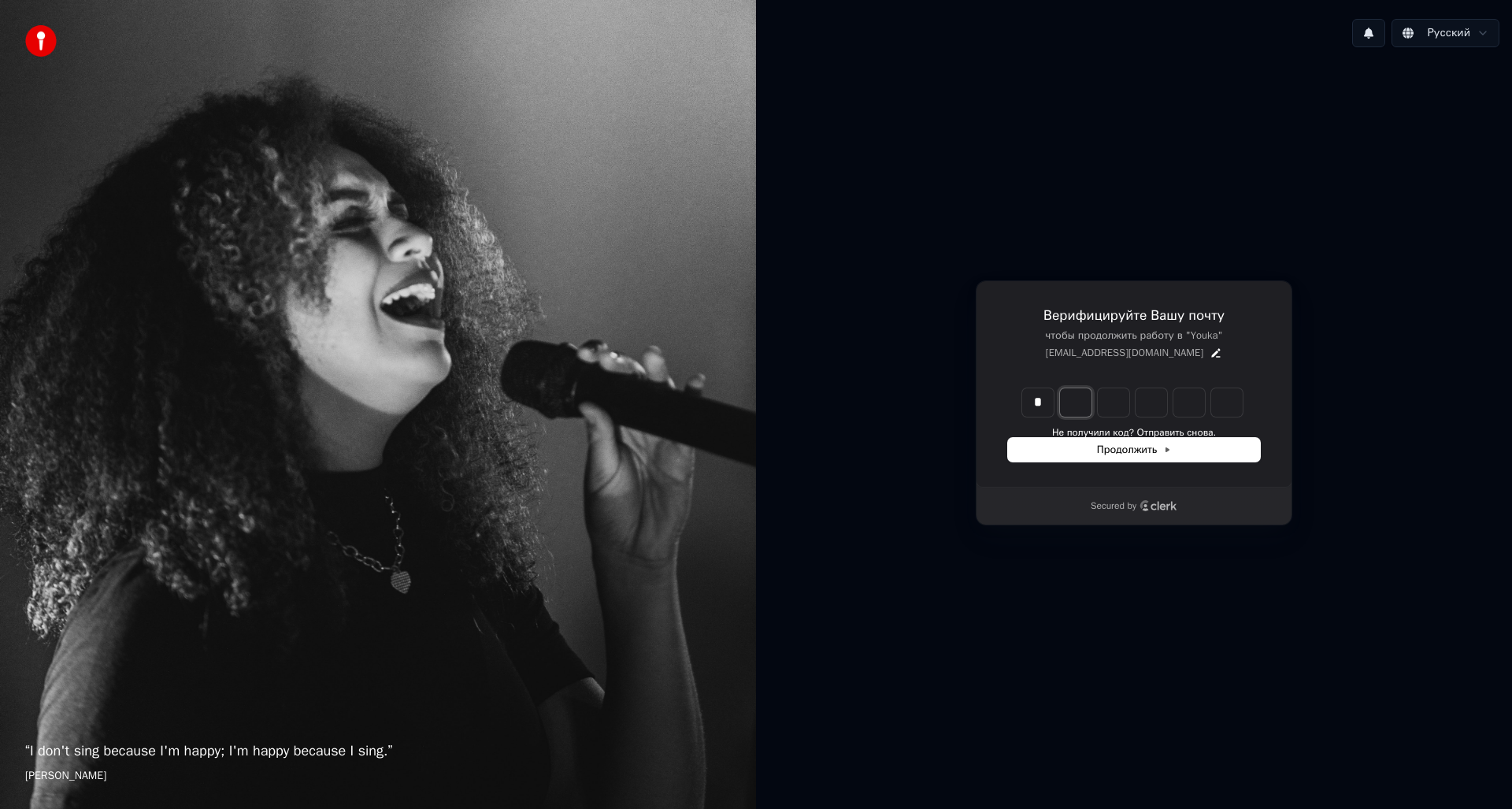 type on "*" 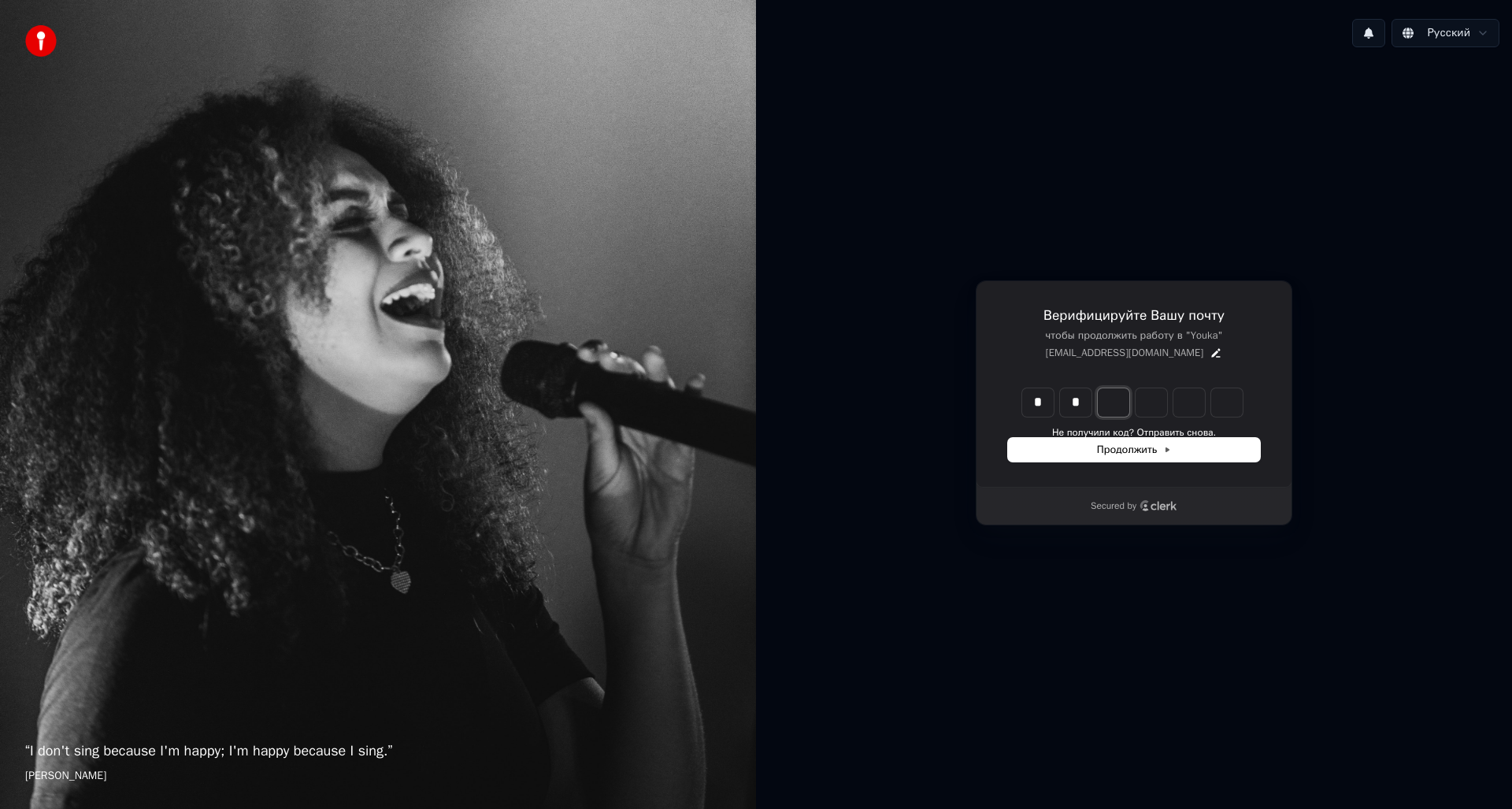 type on "*" 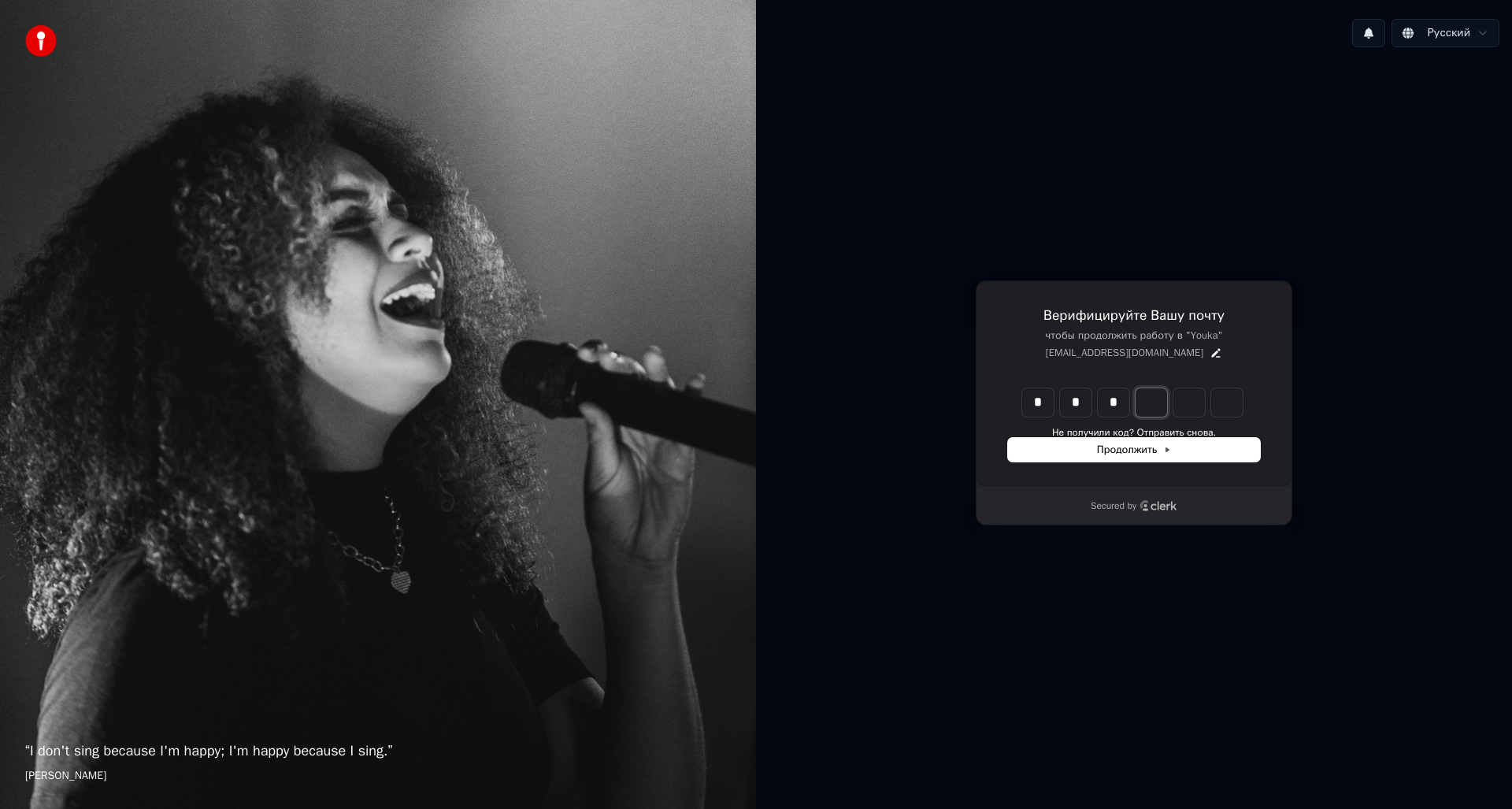 type on "*" 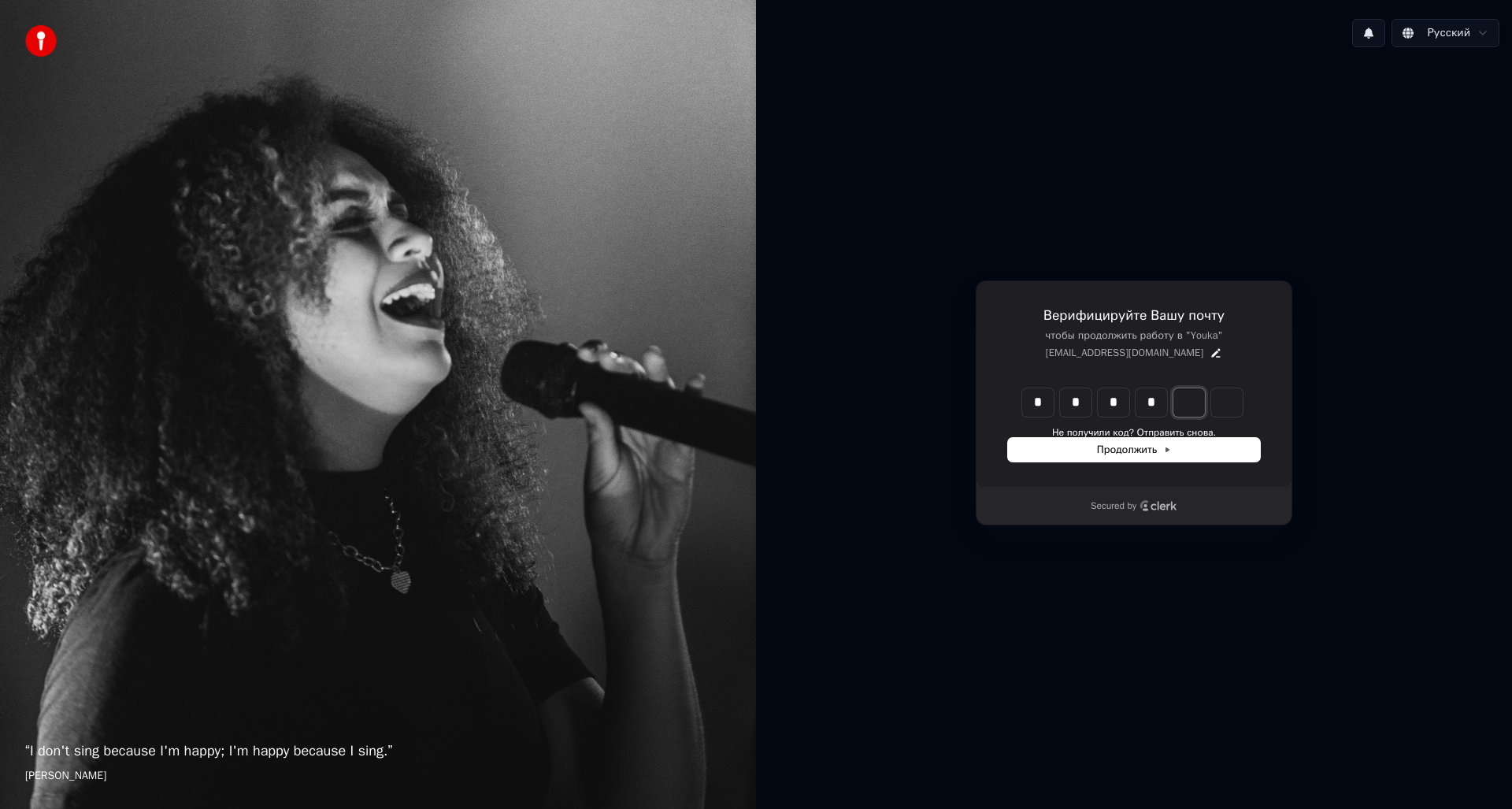 type on "*" 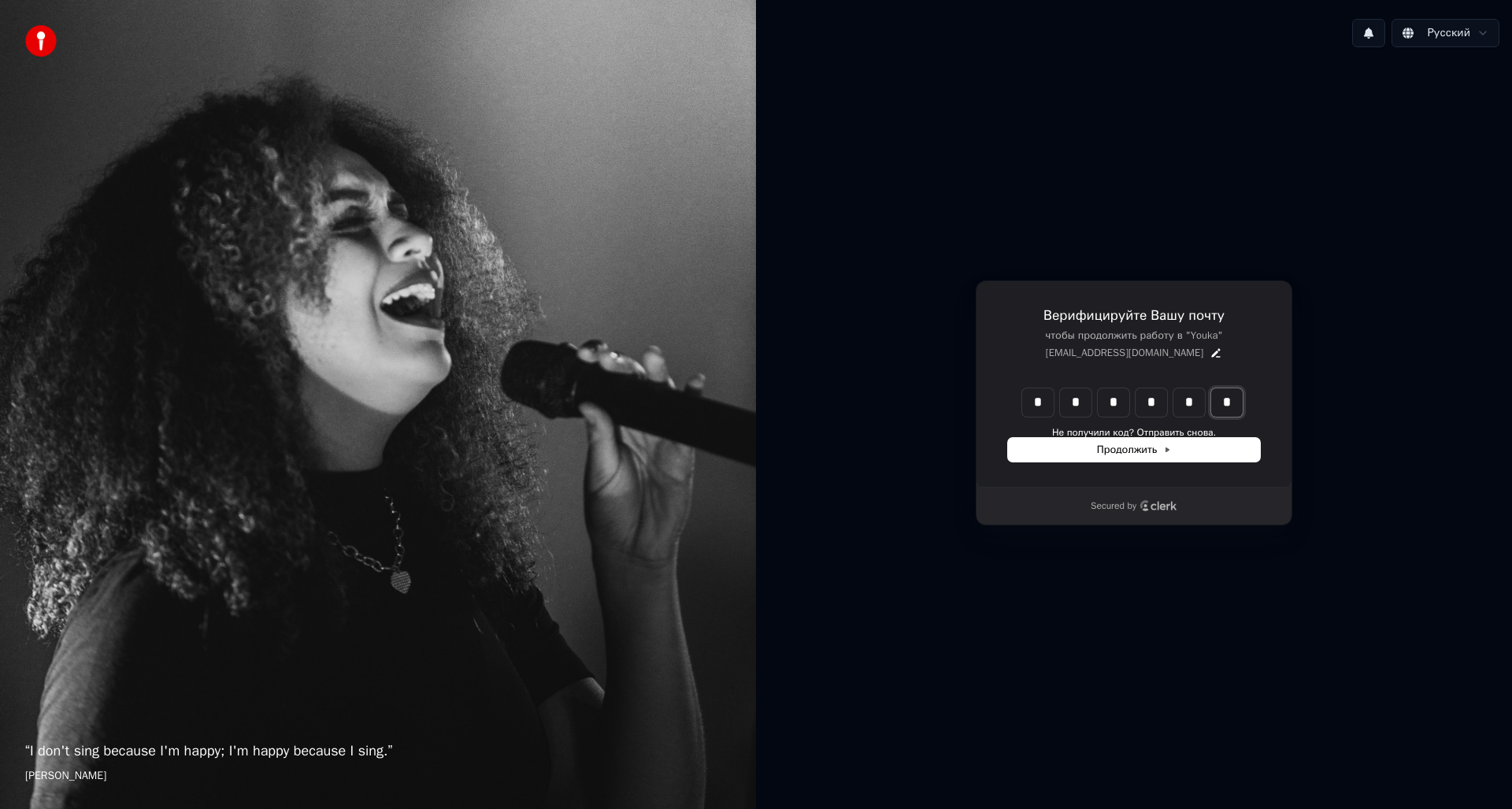 type on "*" 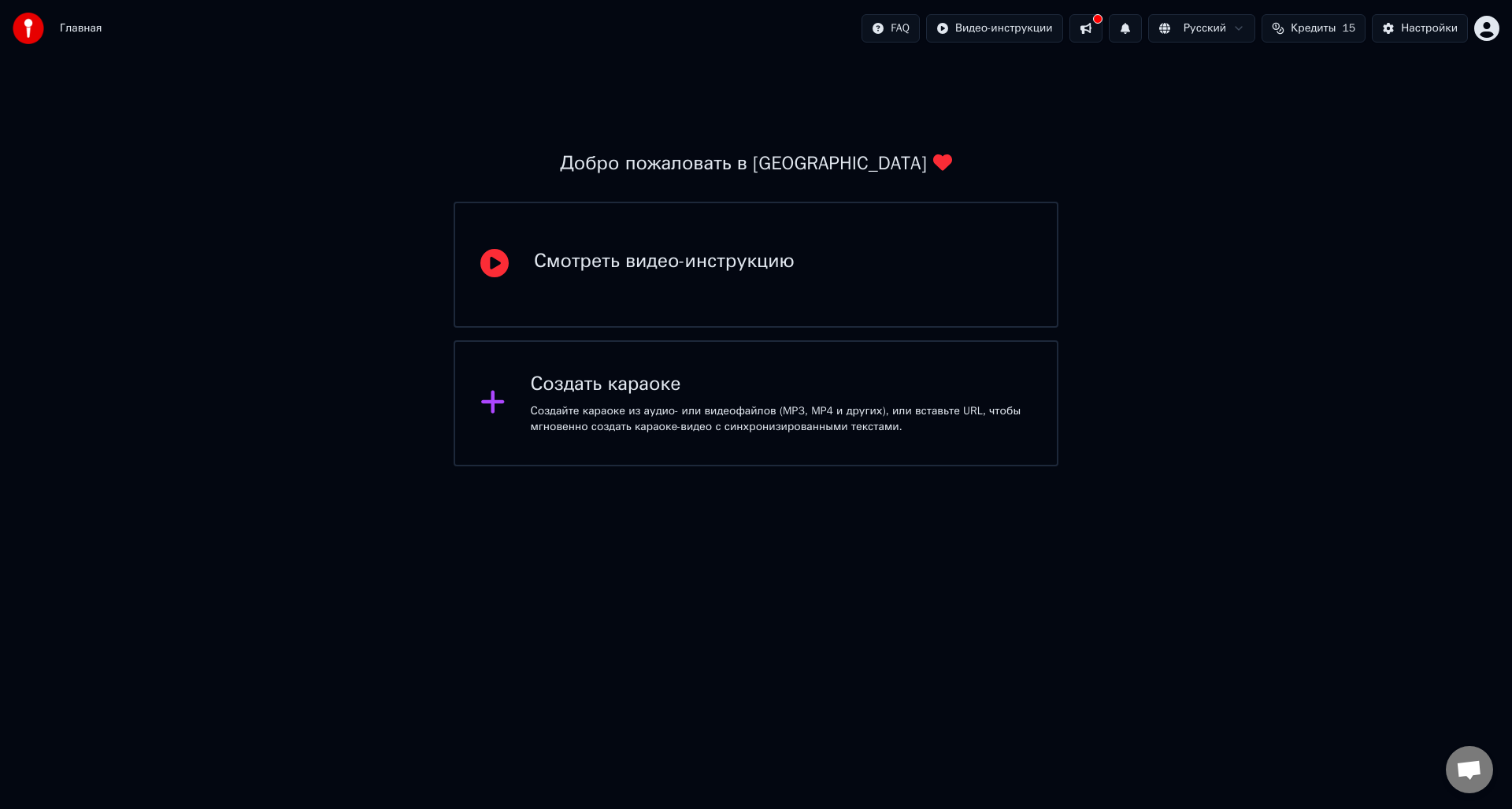 click on "Смотреть видео-инструкцию" at bounding box center [756, 265] 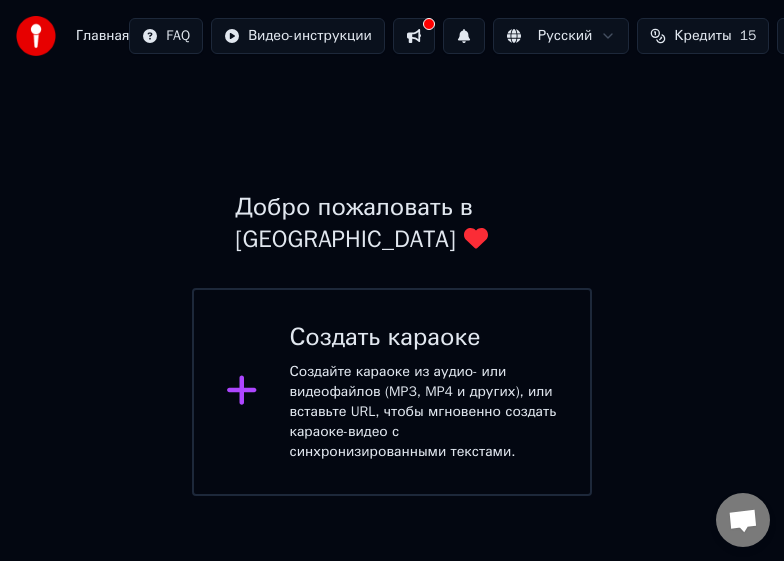 click on "Создать караоке Создайте караоке из аудио- или видеофайлов (MP3, MP4 и других), или вставьте URL, чтобы мгновенно создать караоке-видео с синхронизированными текстами." at bounding box center [424, 392] 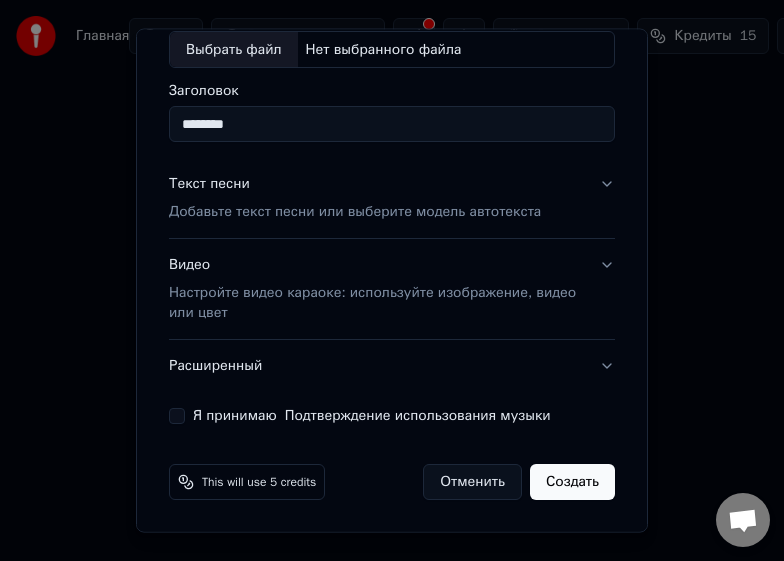 scroll, scrollTop: 0, scrollLeft: 0, axis: both 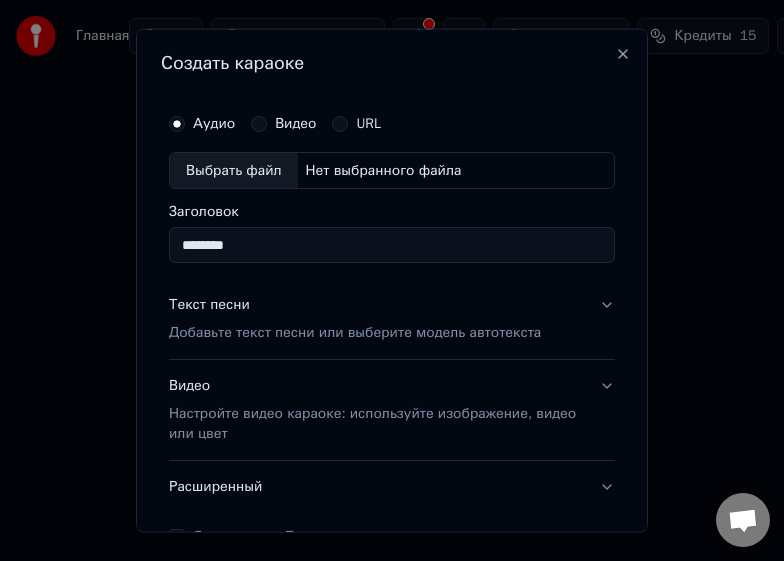 type on "*******" 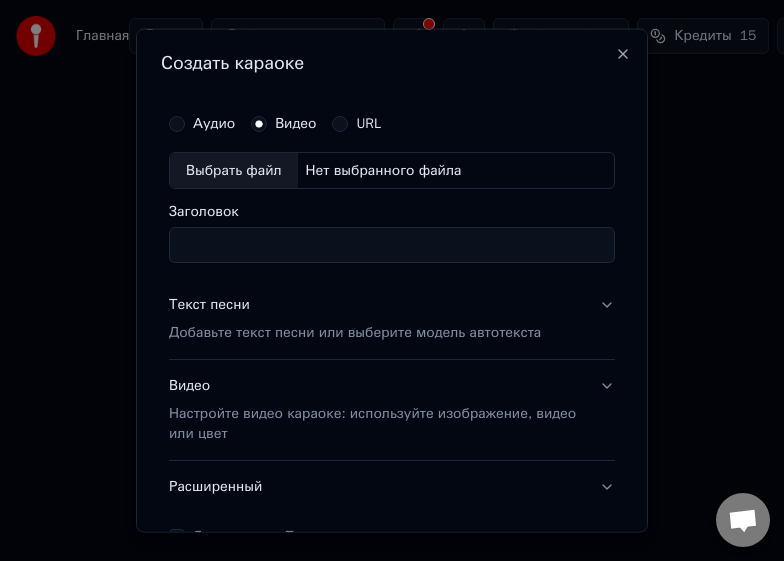 click on "Заголовок" at bounding box center (392, 245) 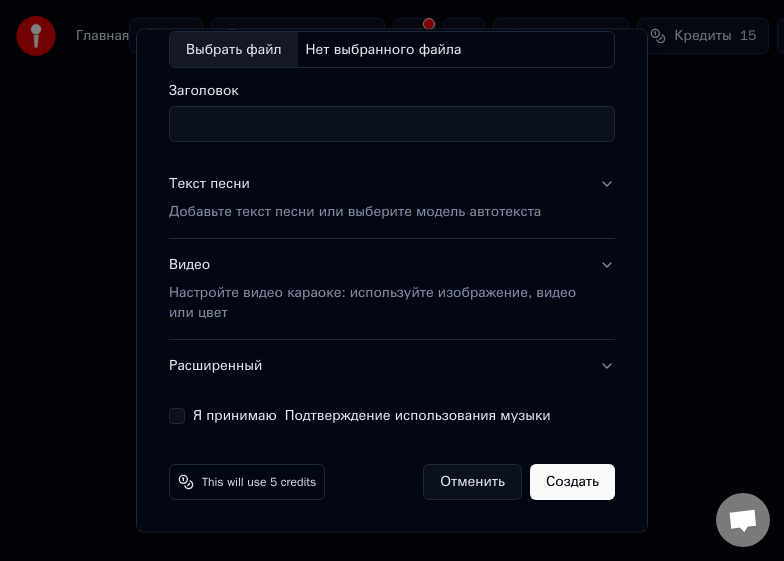 click on "Я принимаю   Подтверждение использования музыки" at bounding box center [177, 416] 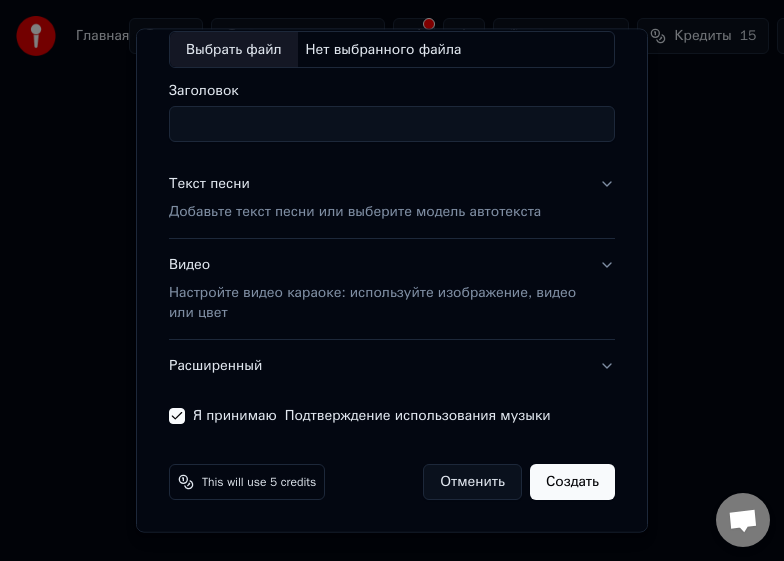 scroll, scrollTop: 0, scrollLeft: 0, axis: both 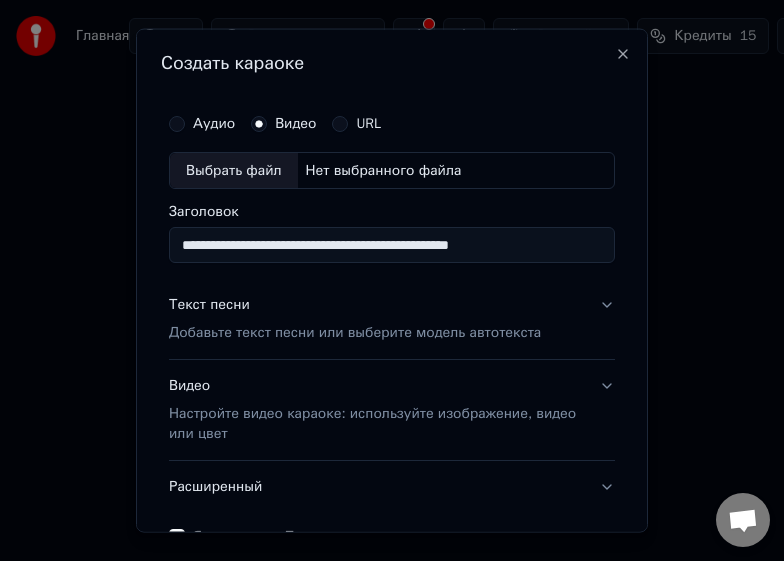 click on "**********" at bounding box center (392, 245) 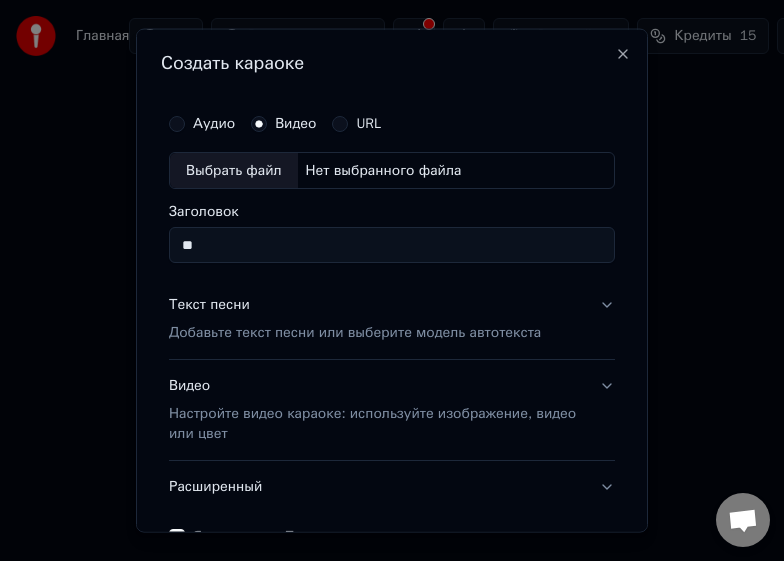 type on "*" 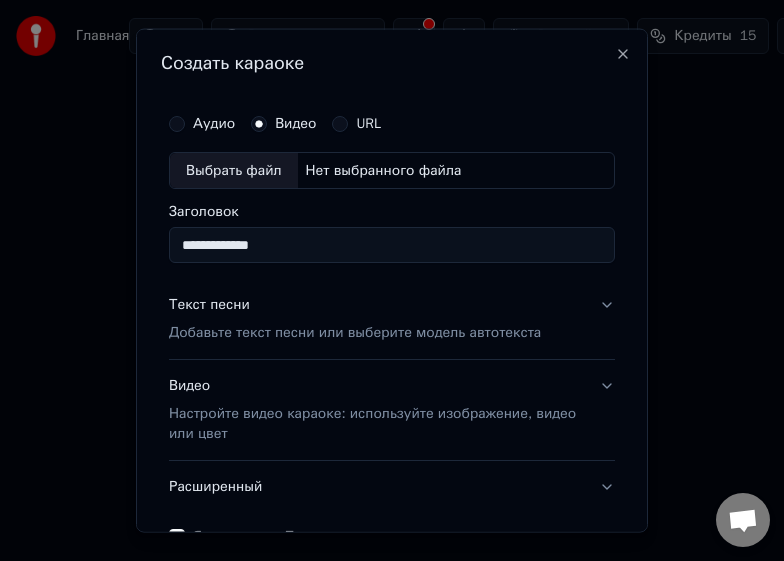 type on "**********" 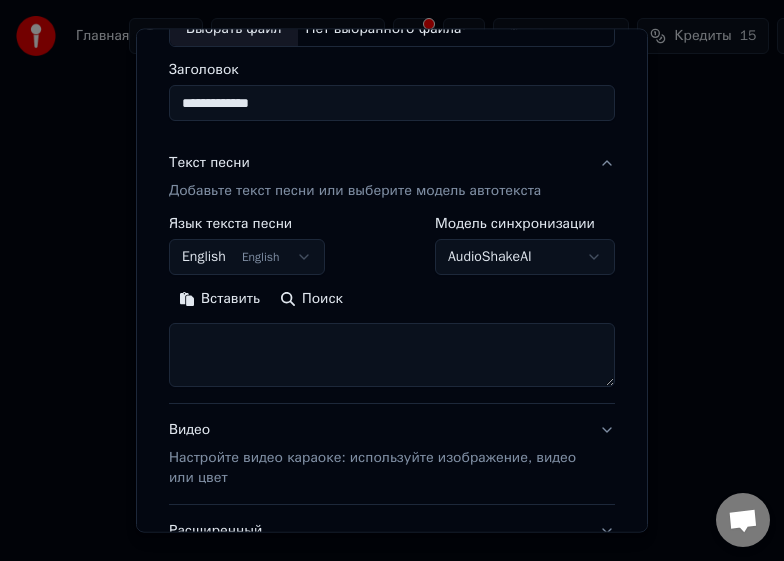 scroll, scrollTop: 307, scrollLeft: 0, axis: vertical 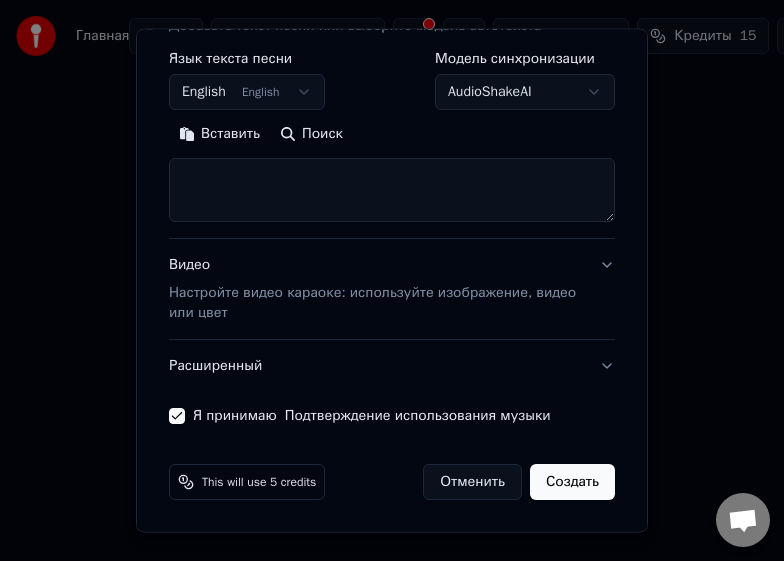 click at bounding box center [392, 190] 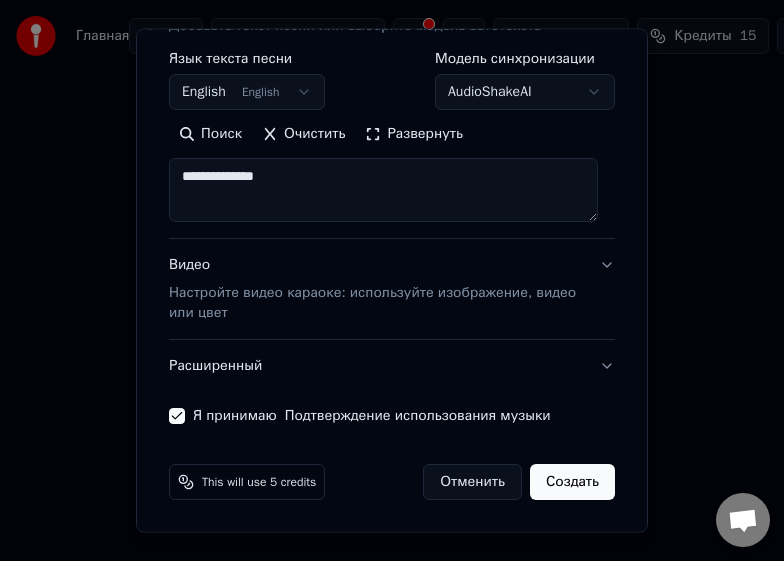 type on "**********" 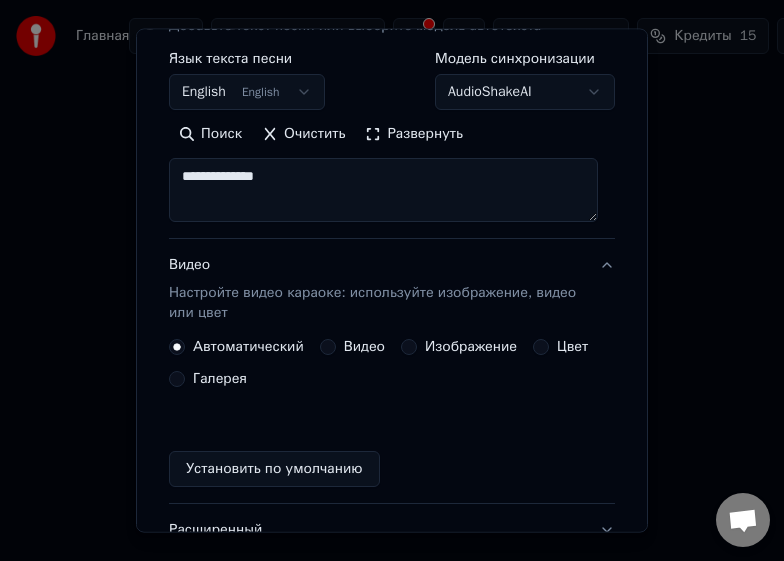 scroll, scrollTop: 285, scrollLeft: 0, axis: vertical 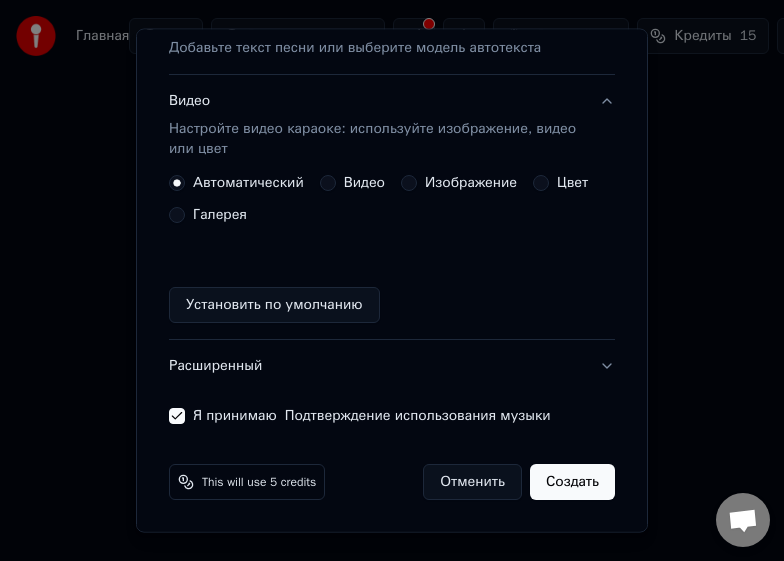 click on "Видео" at bounding box center (328, 183) 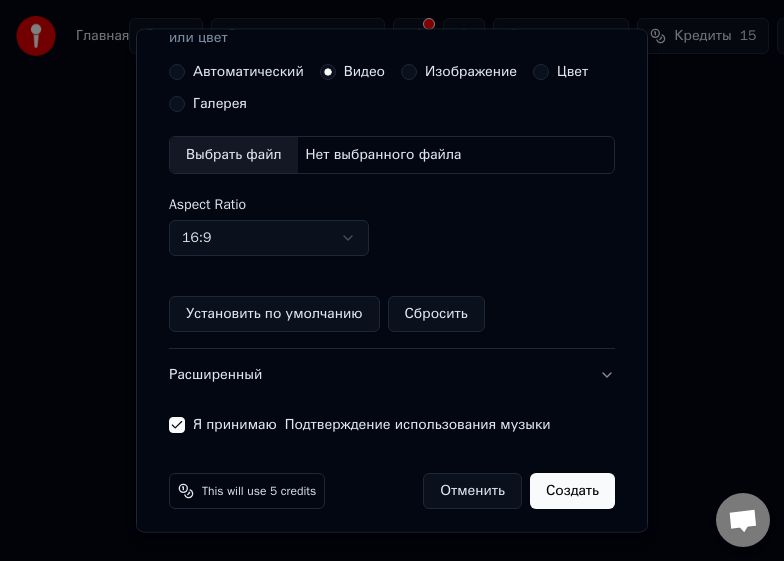 scroll, scrollTop: 405, scrollLeft: 0, axis: vertical 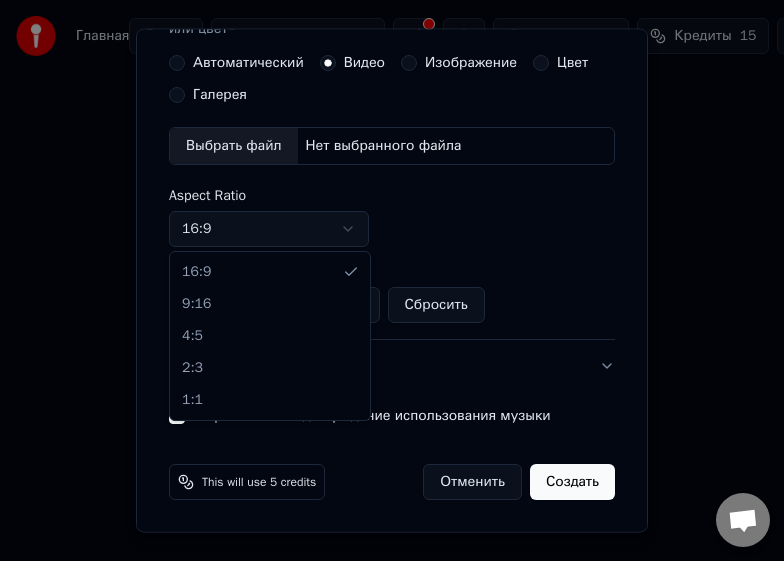 click on "**********" at bounding box center [392, 248] 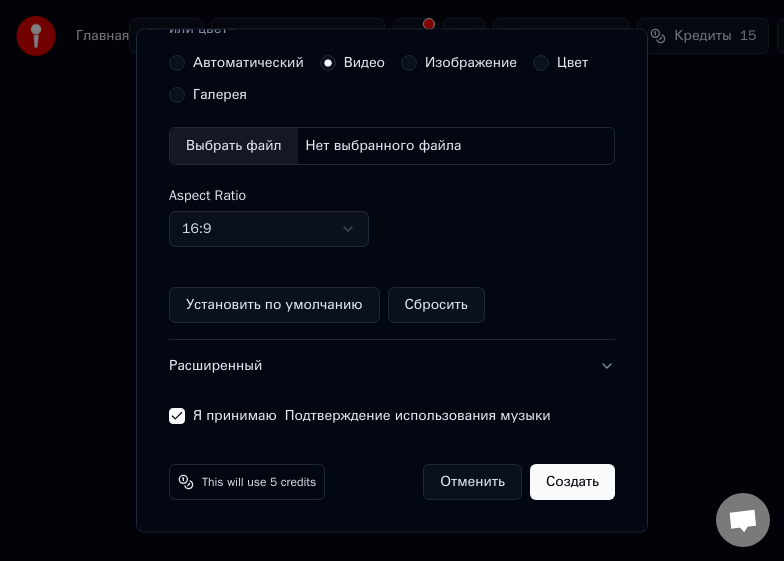 click on "Нет выбранного файла" at bounding box center (384, 146) 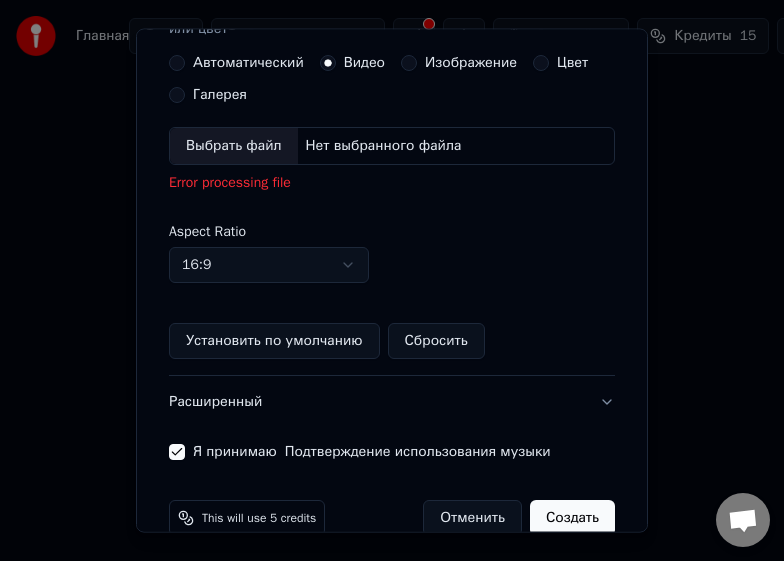 click on "Автоматический" at bounding box center (177, 63) 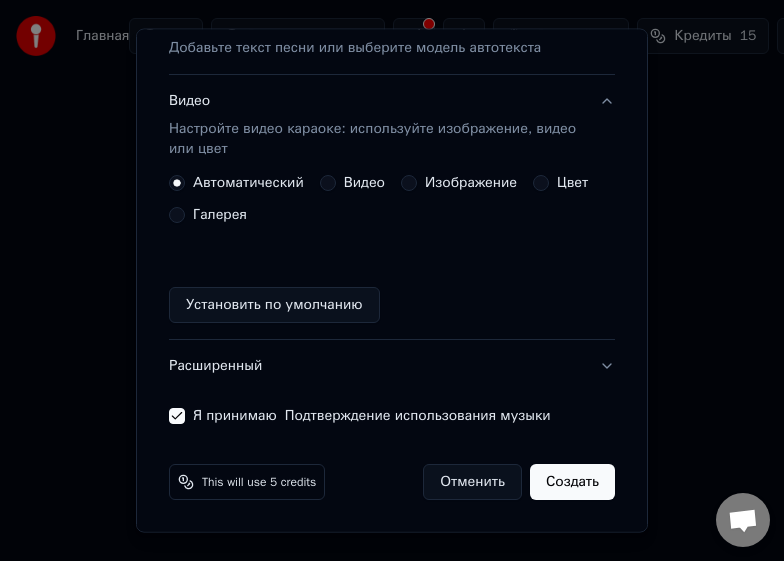 scroll, scrollTop: 285, scrollLeft: 0, axis: vertical 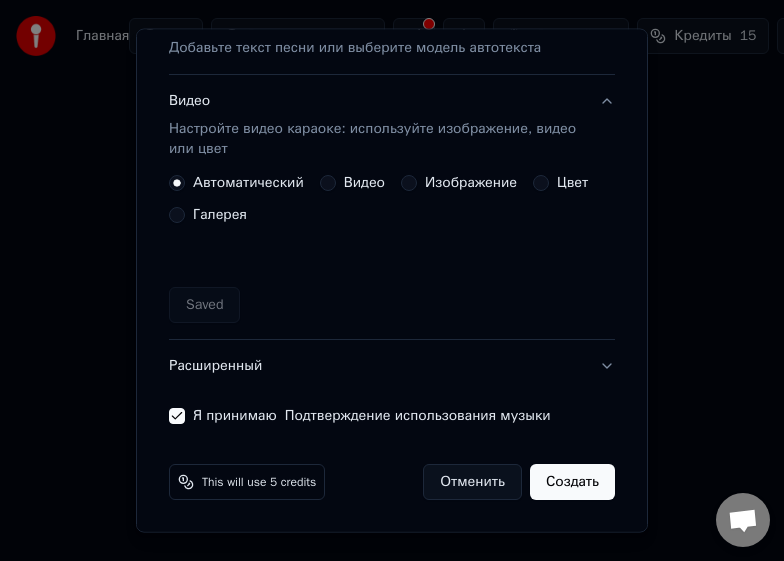 click on "Расширенный" at bounding box center [392, 366] 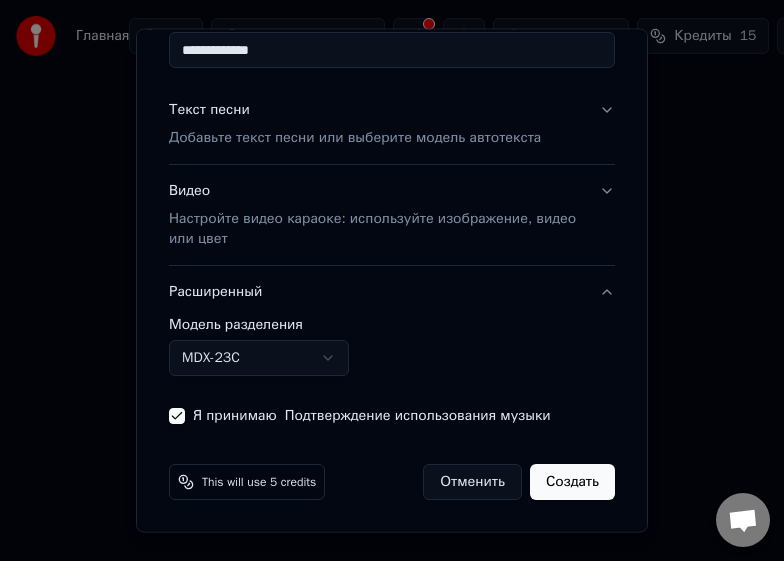 scroll, scrollTop: 195, scrollLeft: 0, axis: vertical 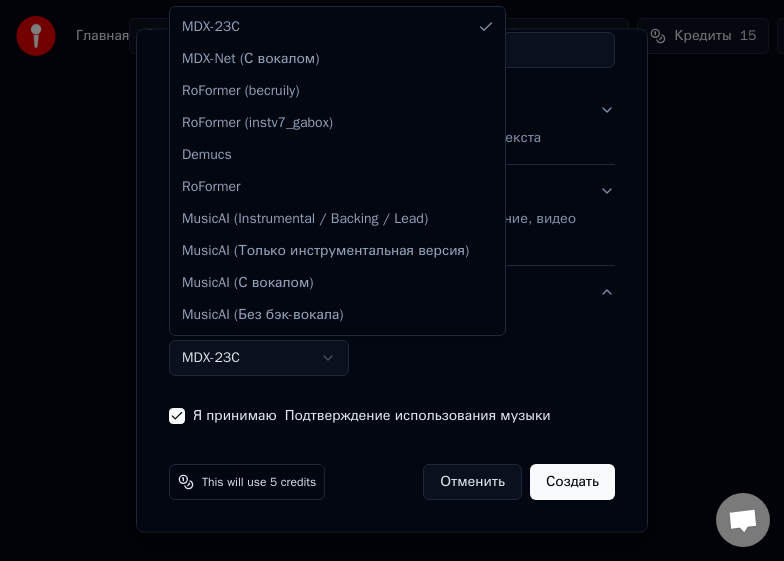 click on "**********" at bounding box center [392, 248] 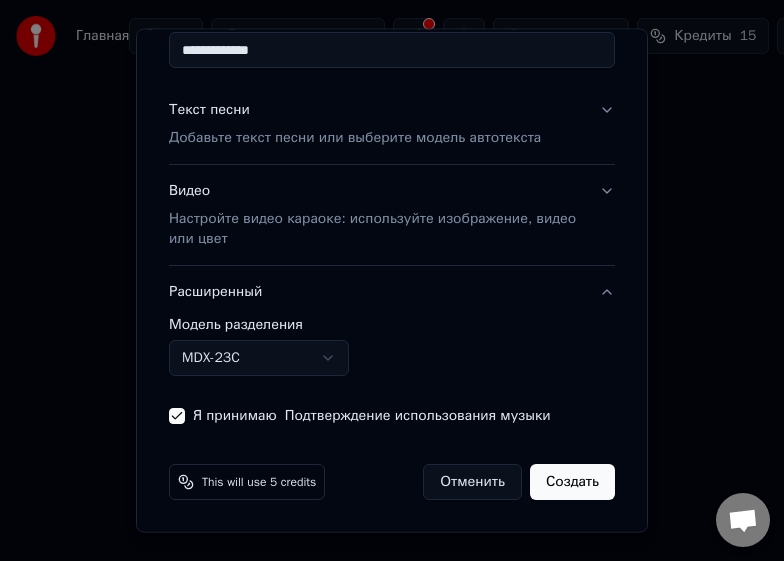 click on "**********" at bounding box center [392, 248] 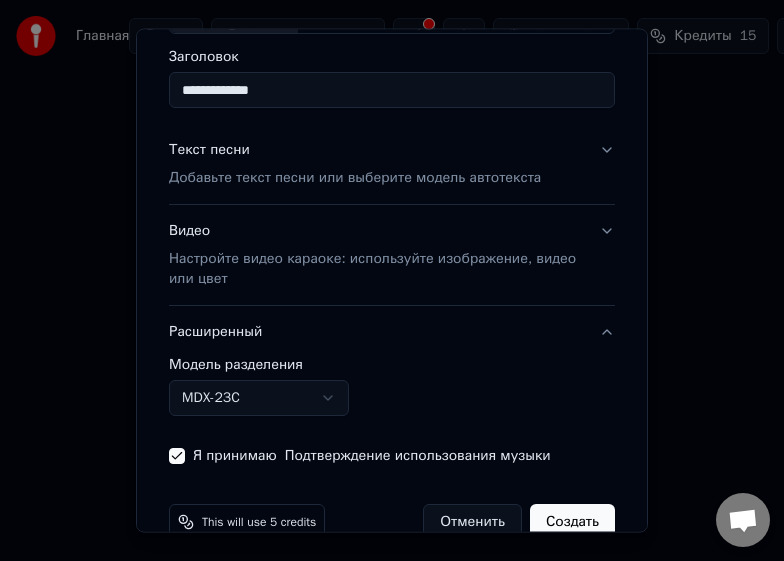 scroll, scrollTop: 0, scrollLeft: 0, axis: both 